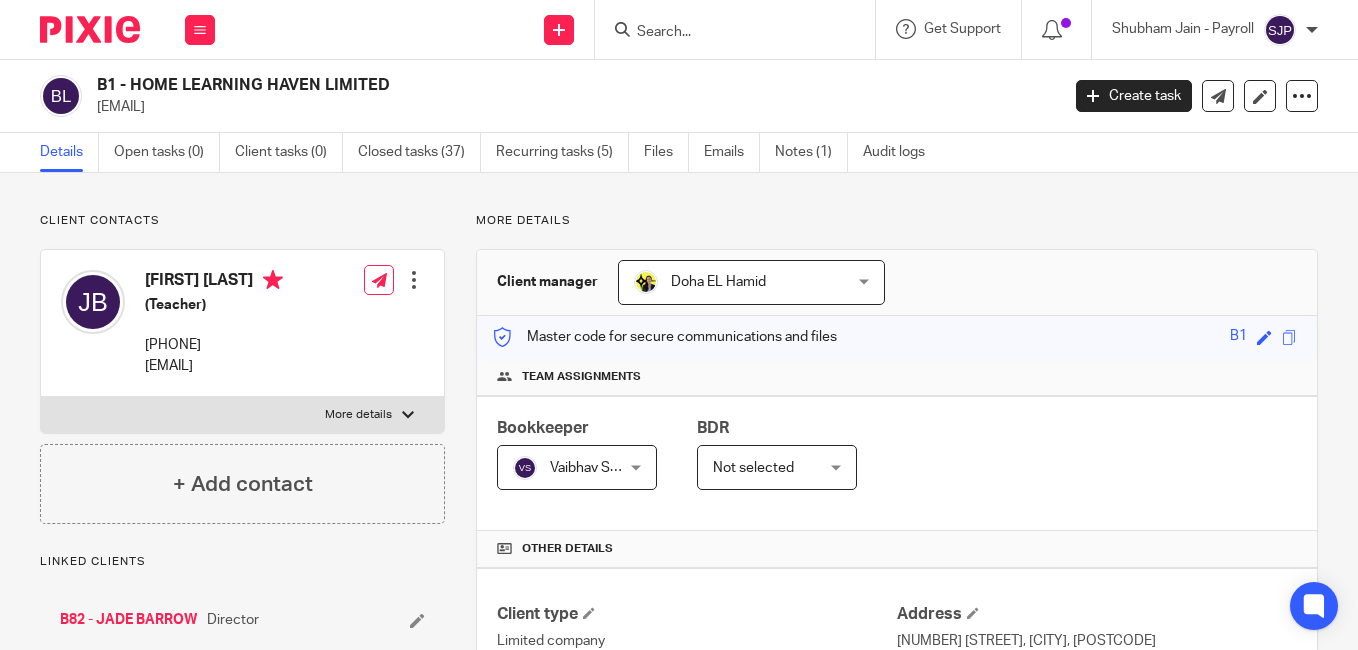 scroll, scrollTop: 0, scrollLeft: 0, axis: both 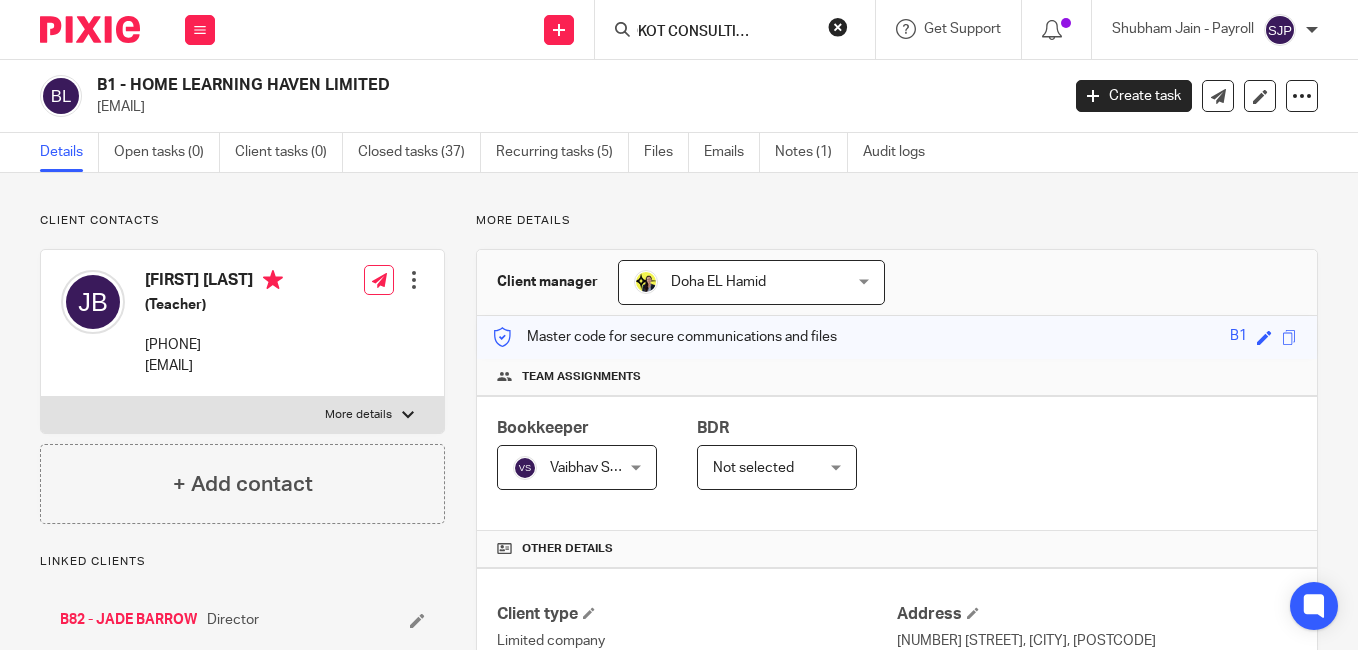 type on "S11 - FEDKOT CONSULTING LIMITED" 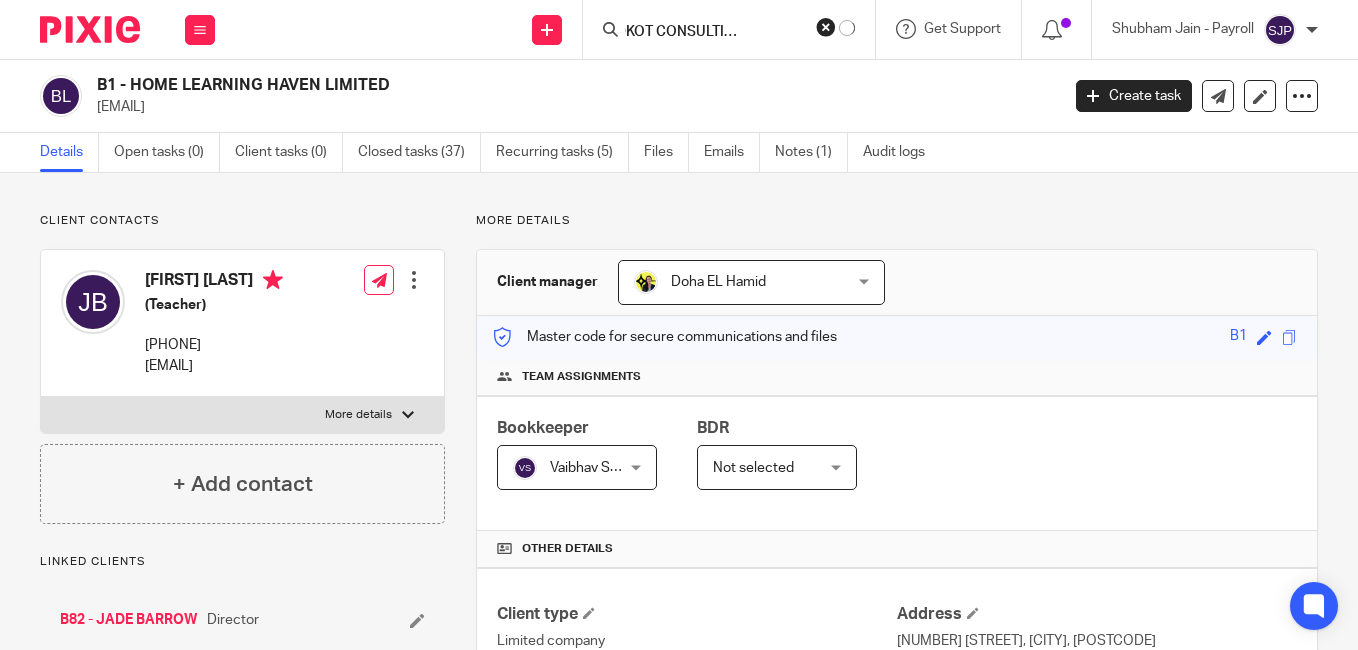 scroll, scrollTop: 0, scrollLeft: 0, axis: both 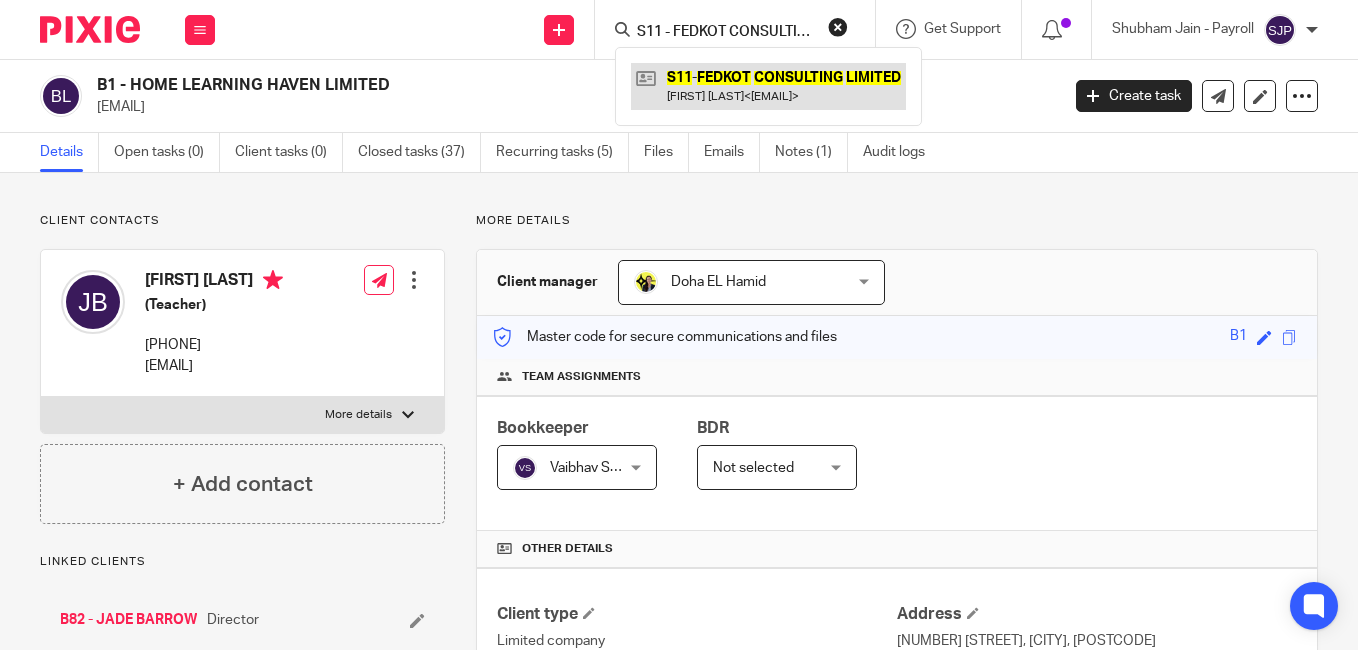 click at bounding box center (768, 86) 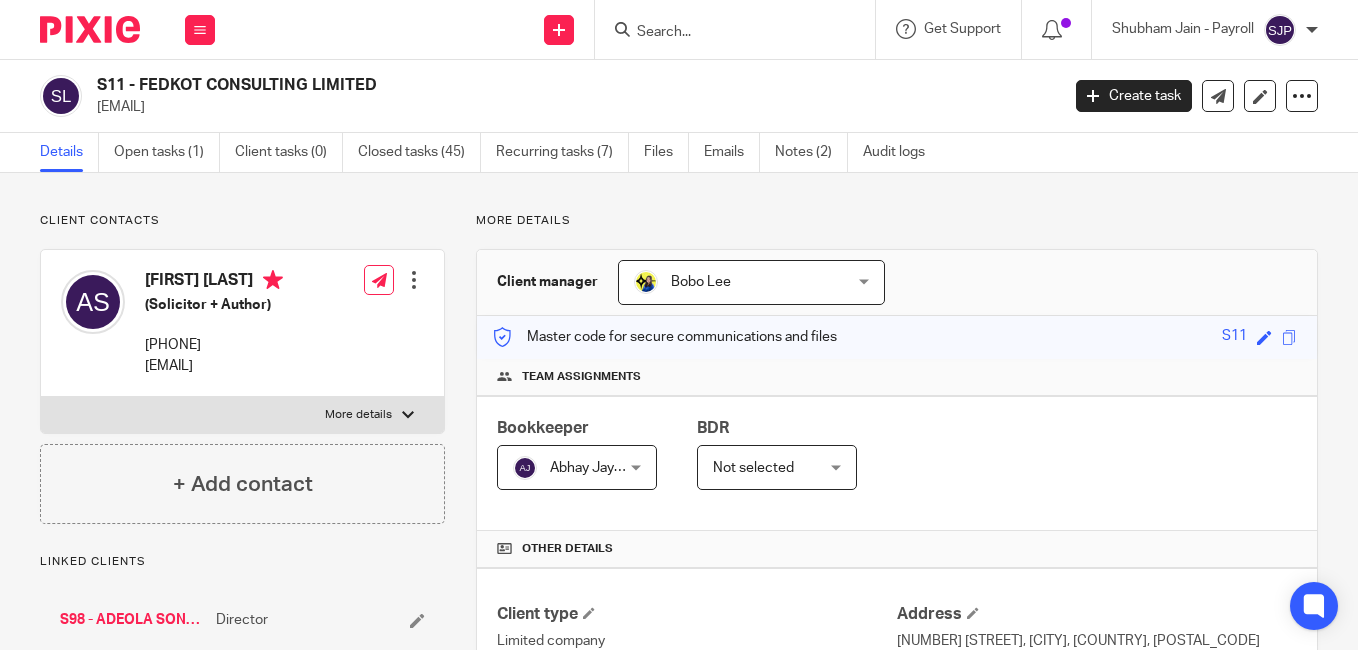 scroll, scrollTop: 0, scrollLeft: 0, axis: both 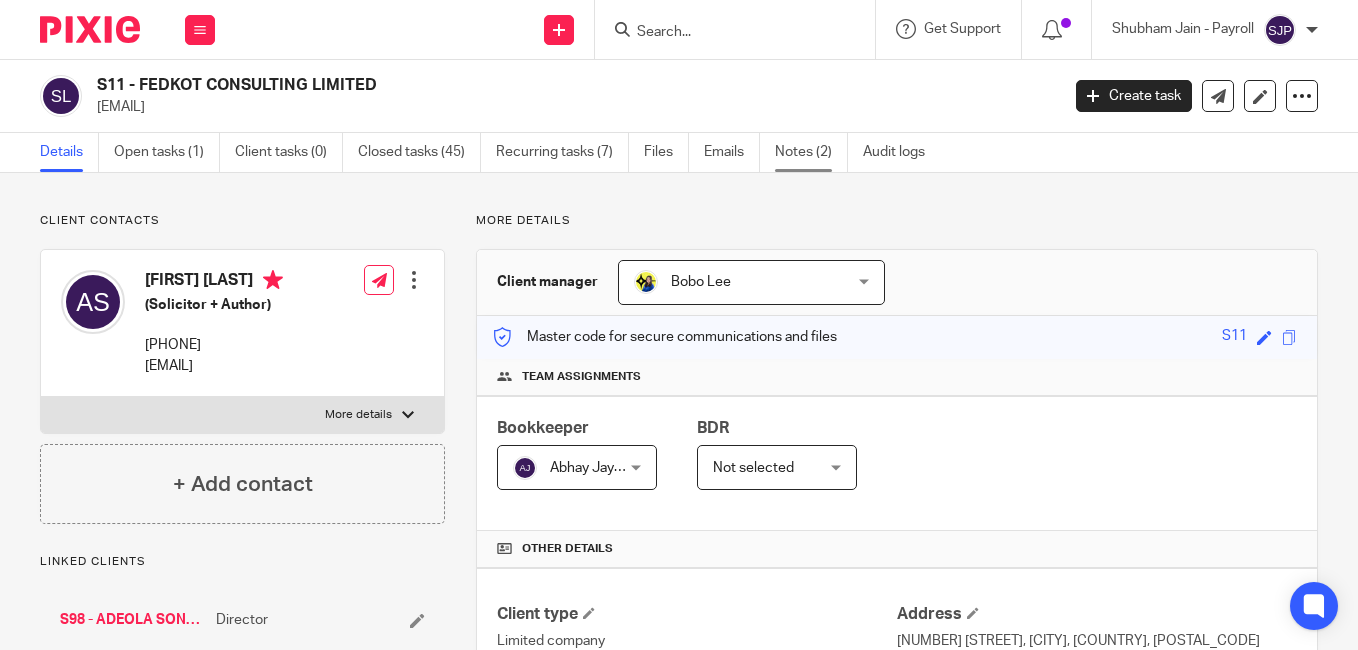 click on "Notes (2)" at bounding box center [811, 152] 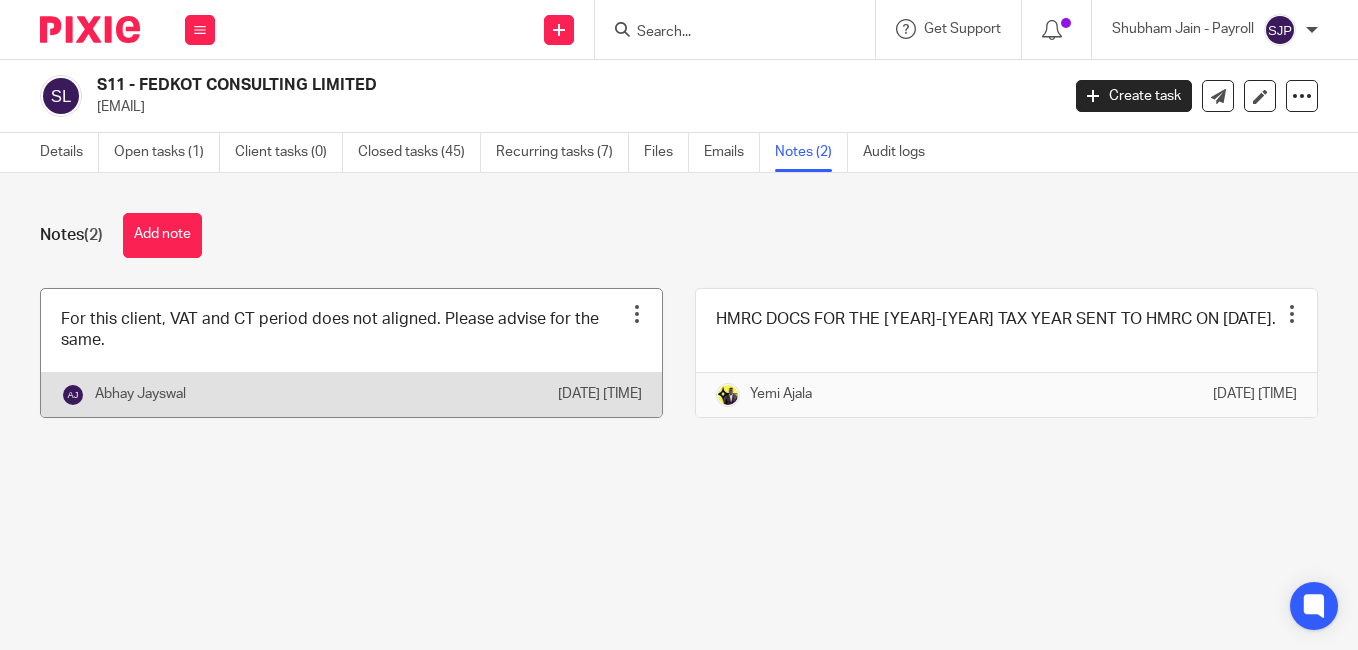 scroll, scrollTop: 0, scrollLeft: 0, axis: both 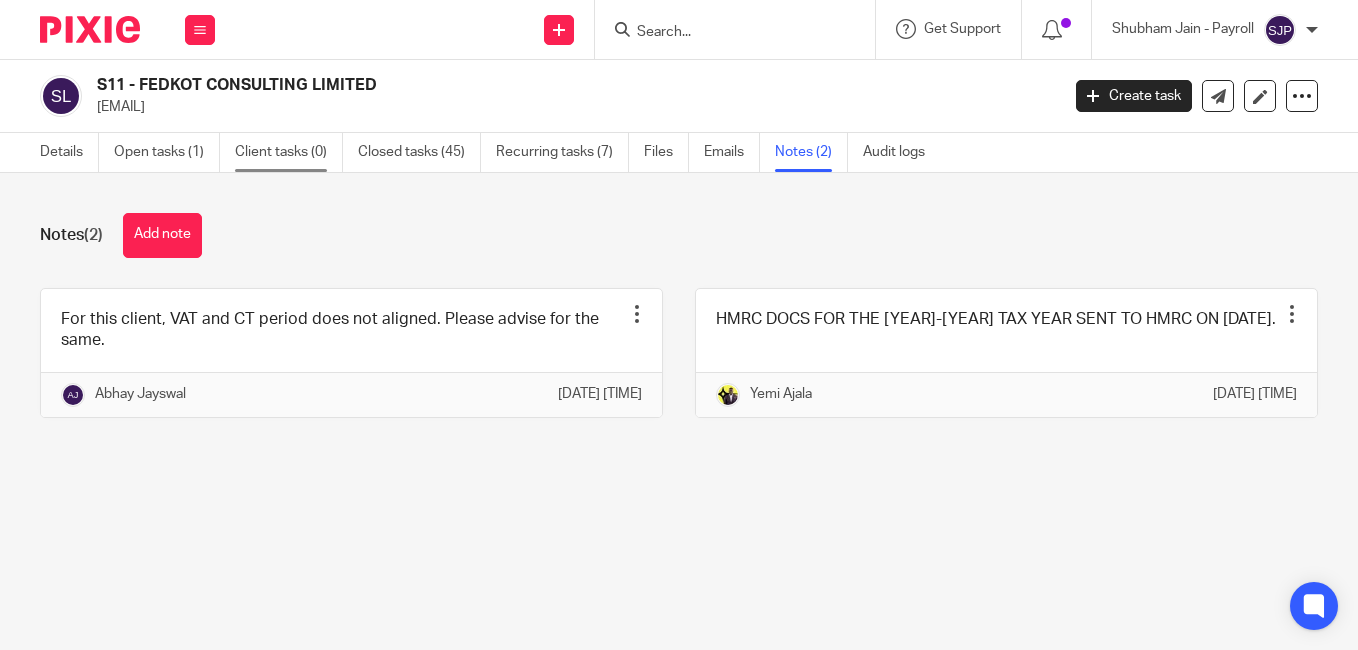 click on "Client tasks (0)" at bounding box center [289, 152] 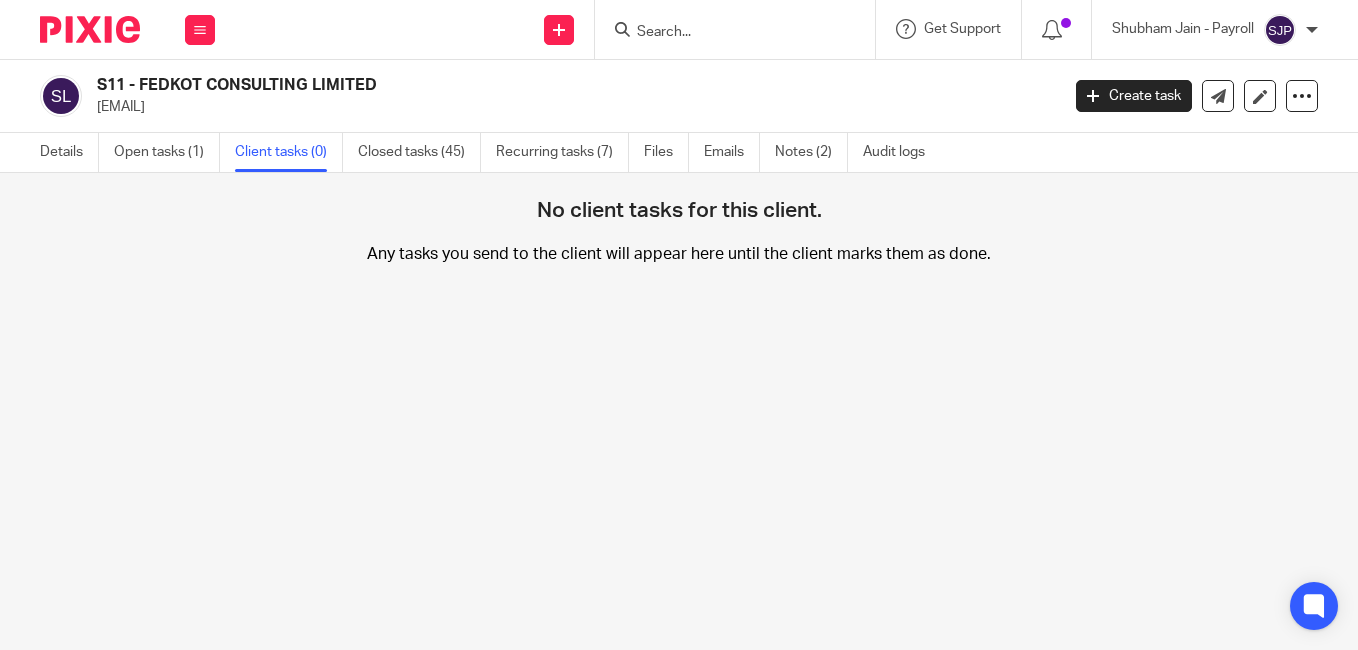 scroll, scrollTop: 0, scrollLeft: 0, axis: both 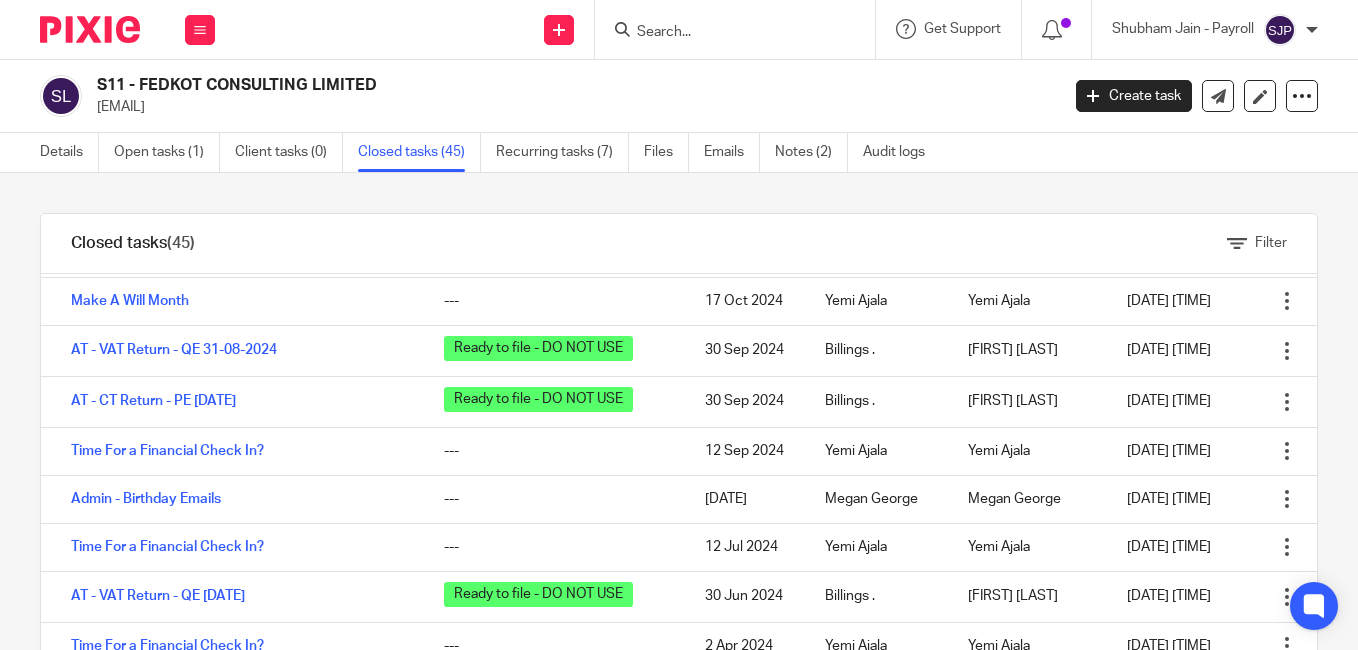 click at bounding box center (725, 33) 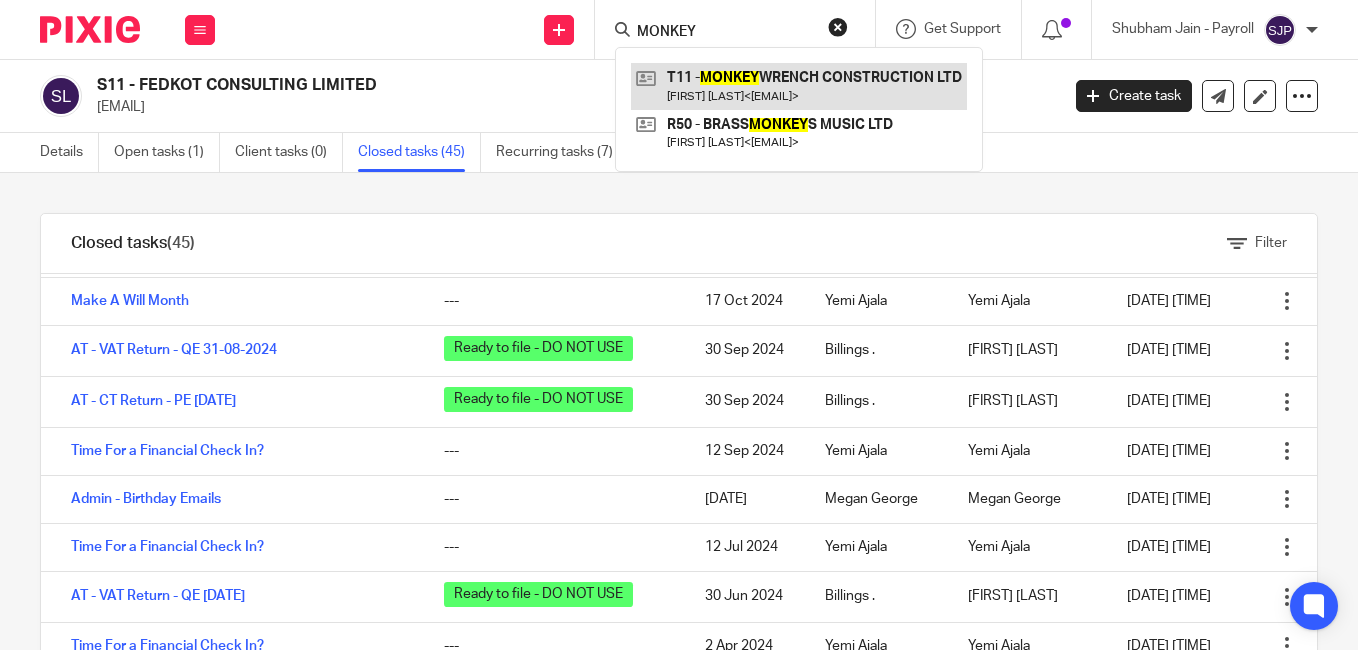 type on "MONKEY" 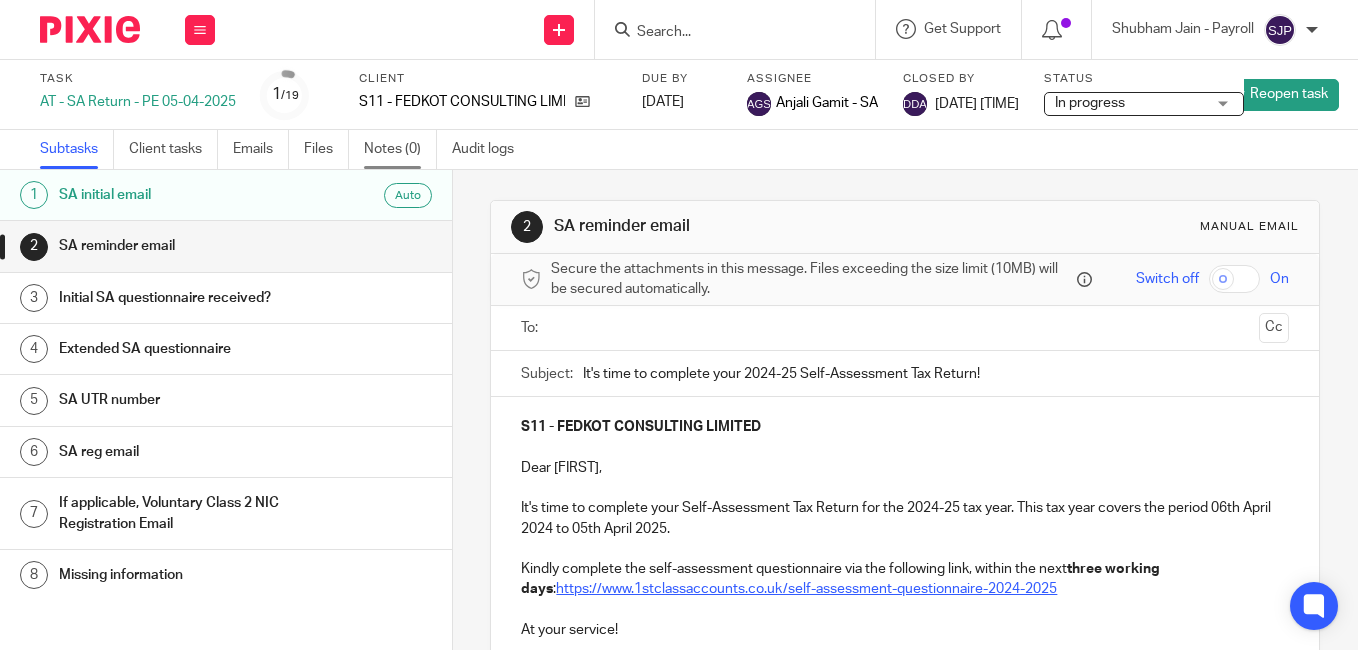 scroll, scrollTop: 0, scrollLeft: 0, axis: both 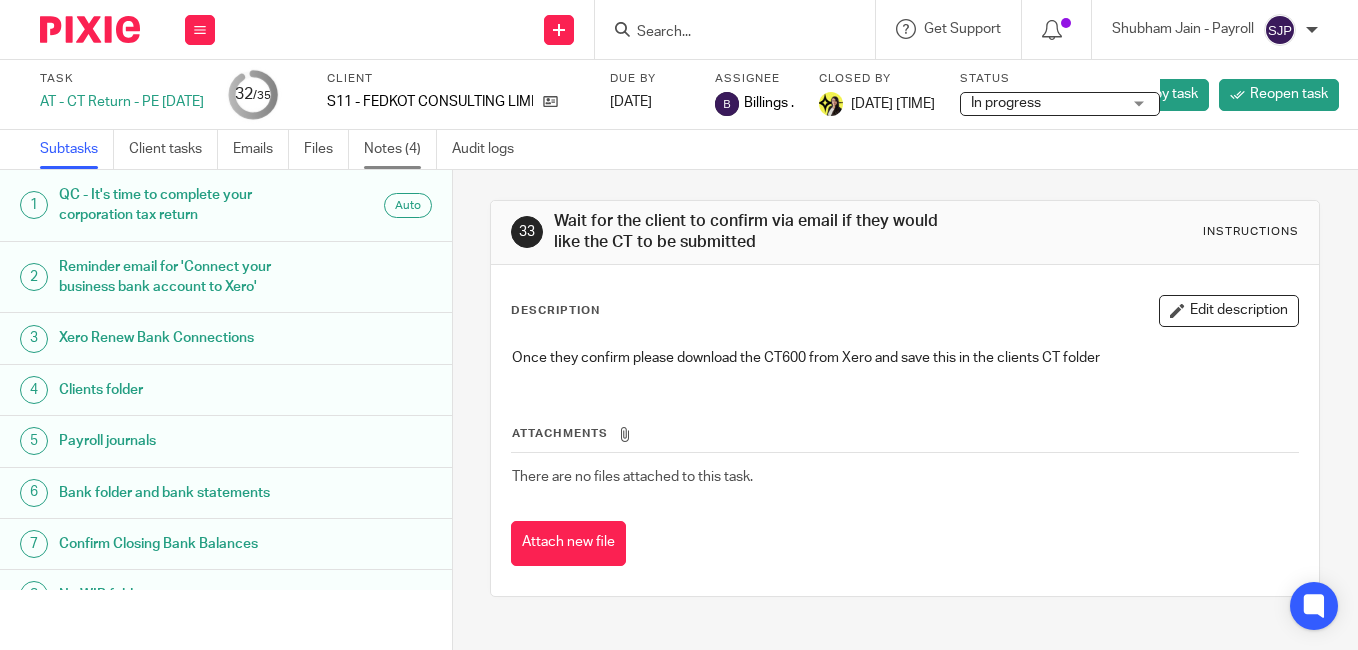 click on "Notes (4)" at bounding box center (400, 149) 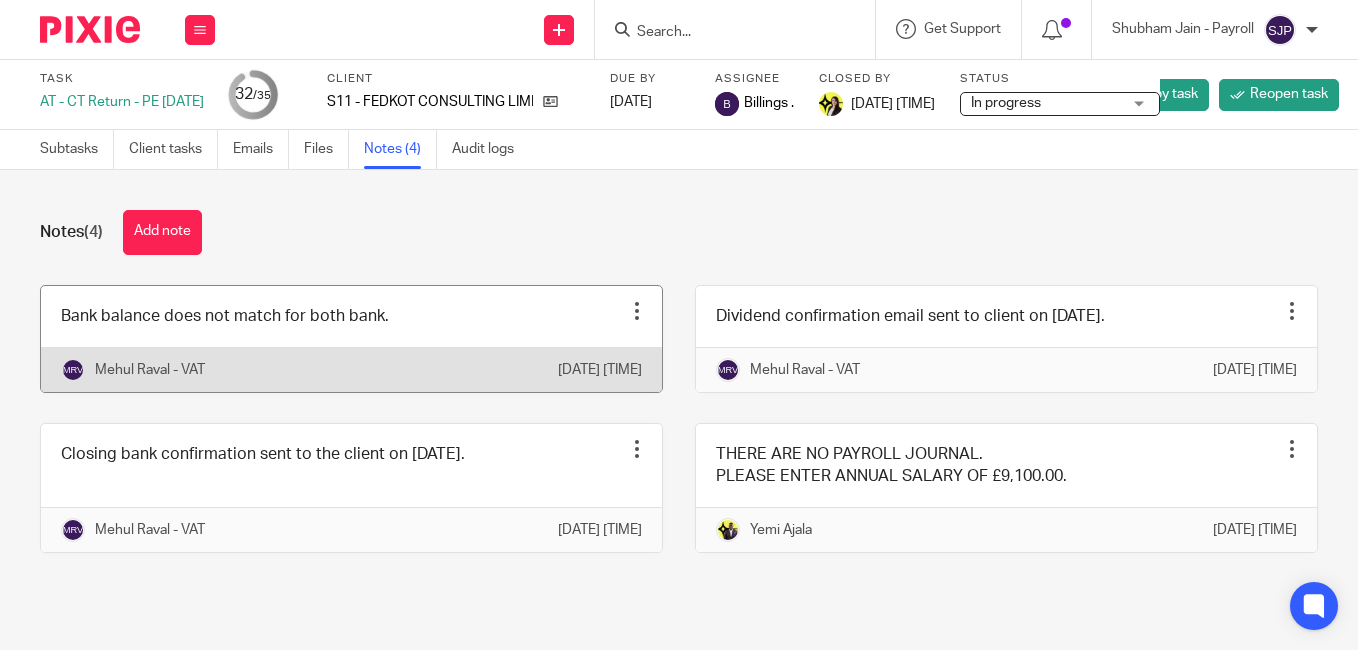 scroll, scrollTop: 0, scrollLeft: 0, axis: both 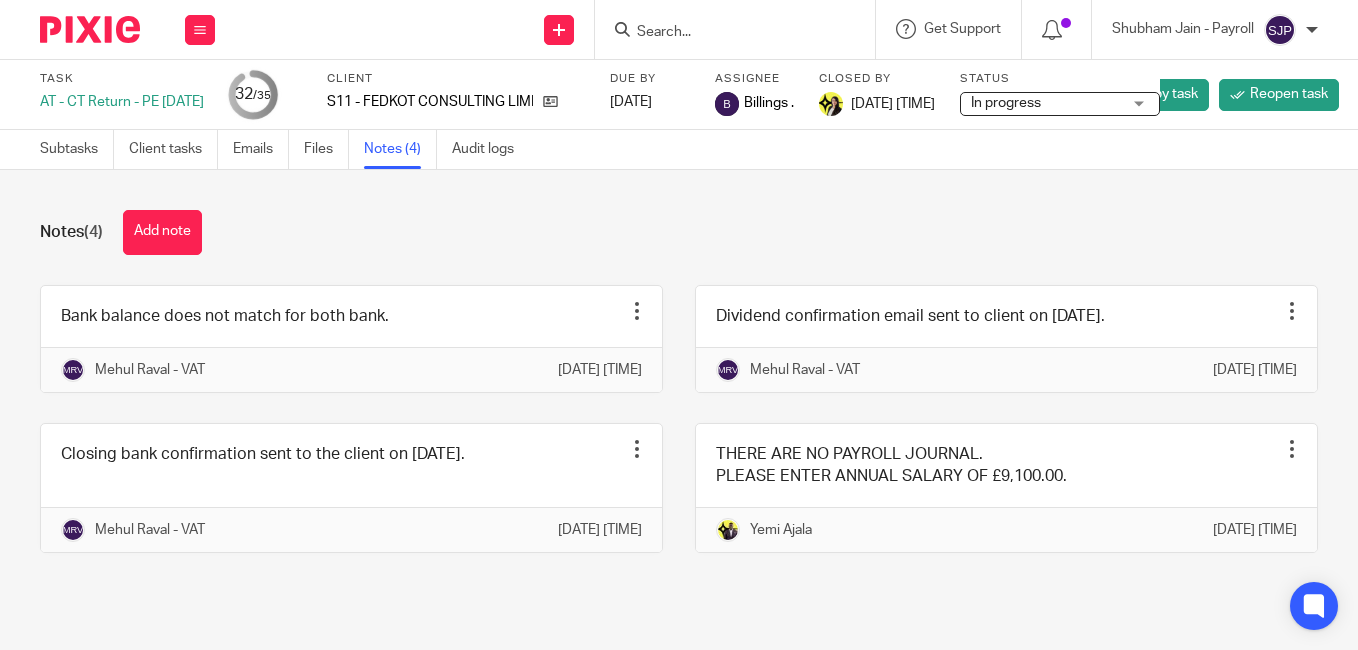 click at bounding box center (725, 33) 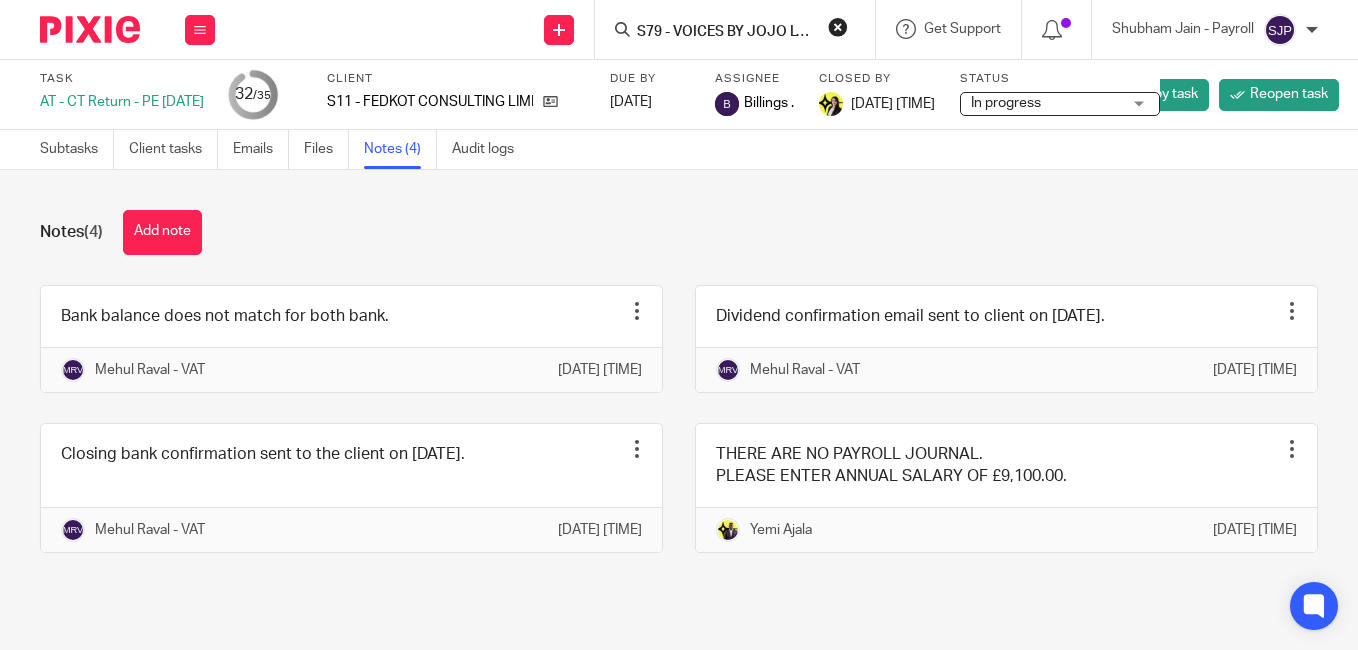 scroll, scrollTop: 0, scrollLeft: 1, axis: horizontal 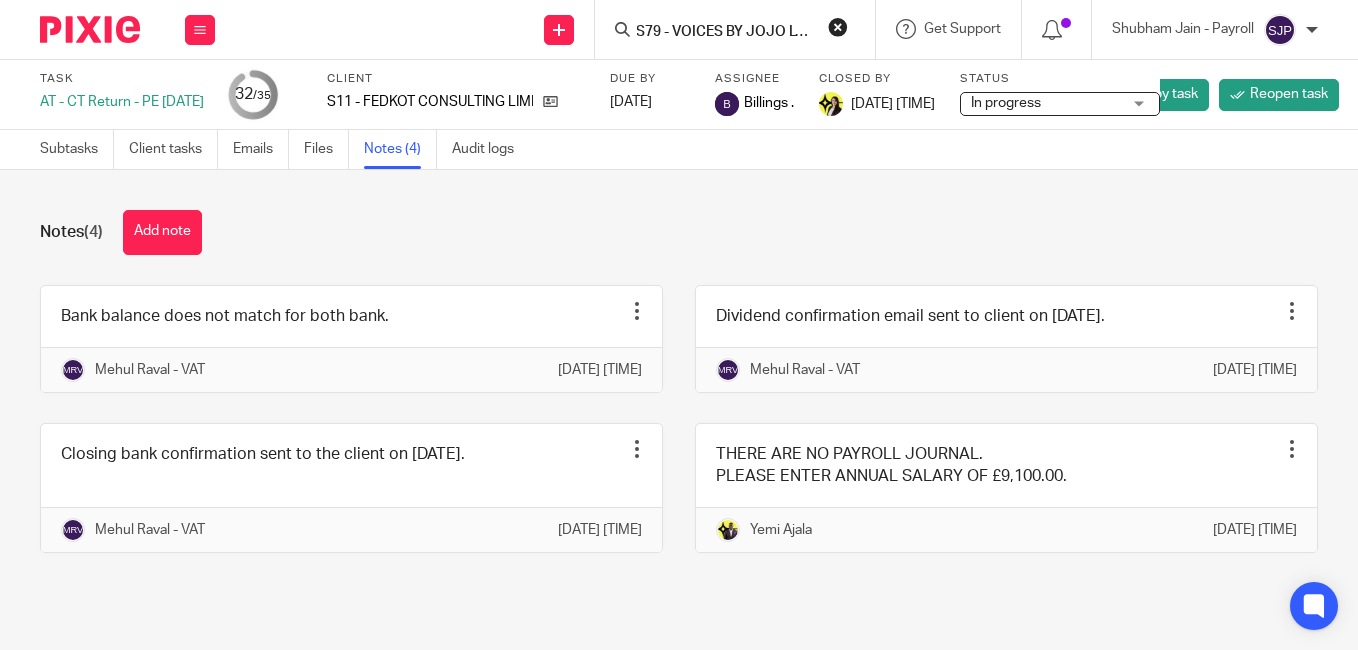 type on "S79 - VOICES BY JOJO LTD" 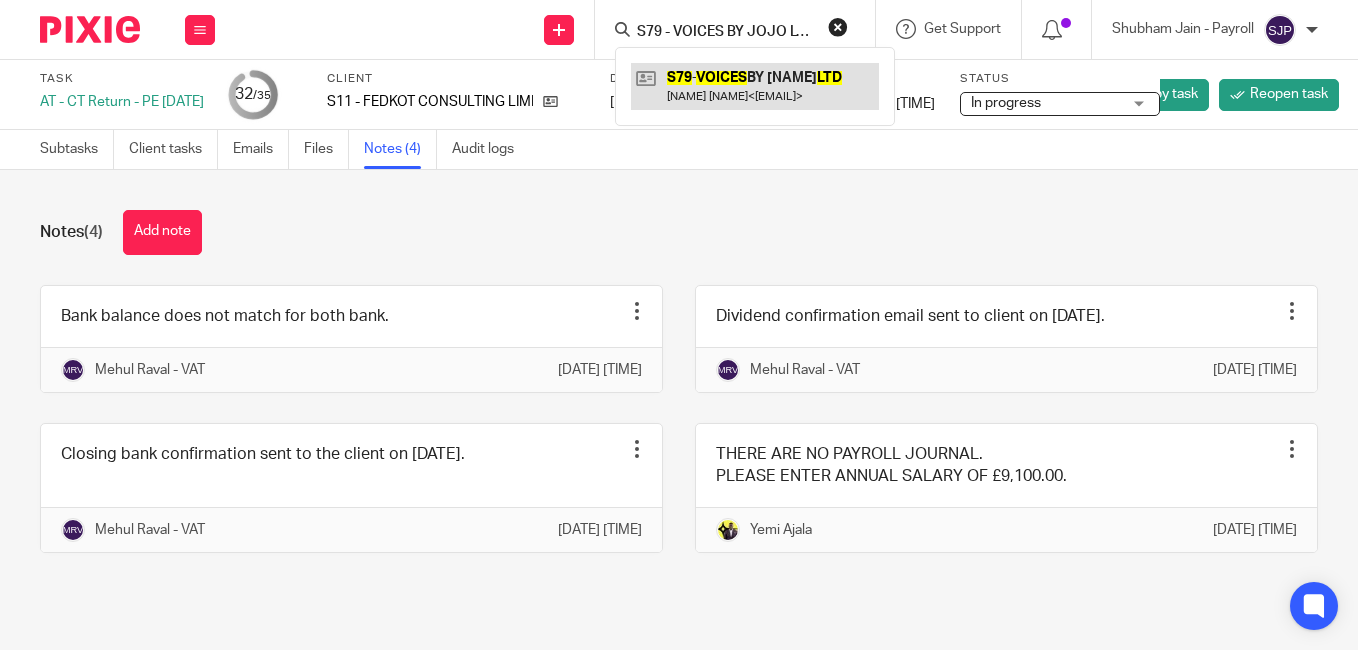 click at bounding box center [755, 86] 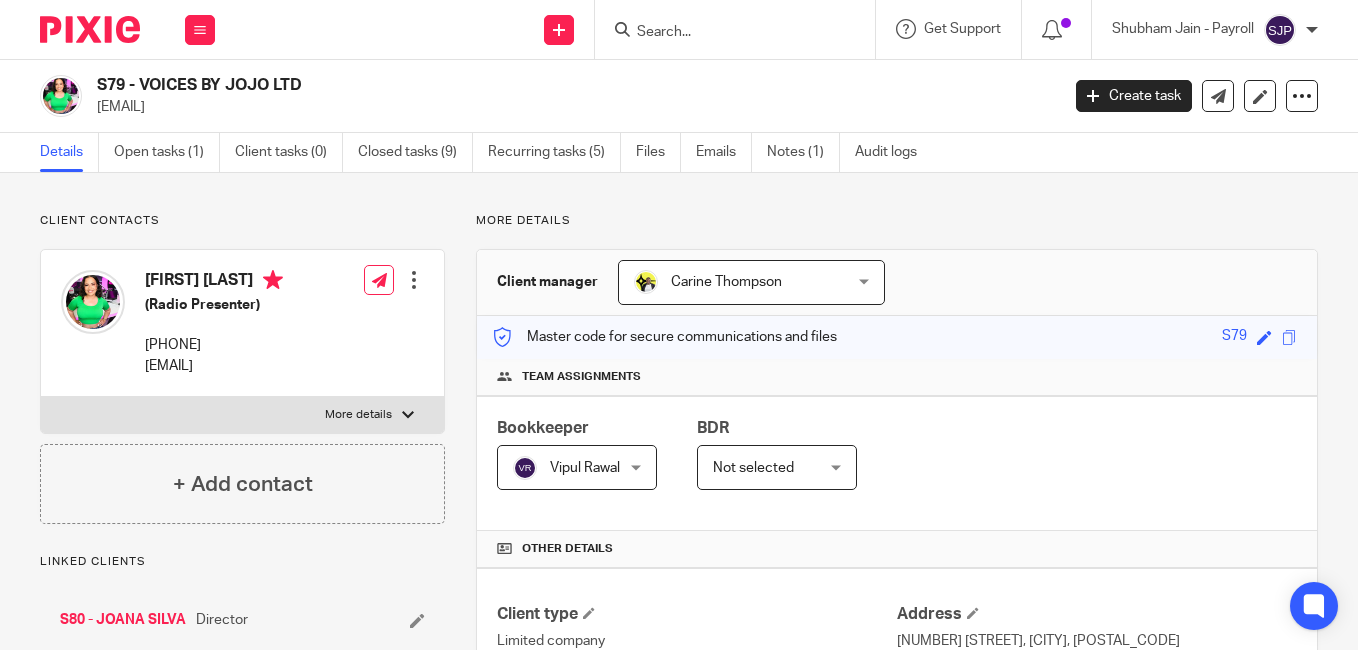 scroll, scrollTop: 0, scrollLeft: 0, axis: both 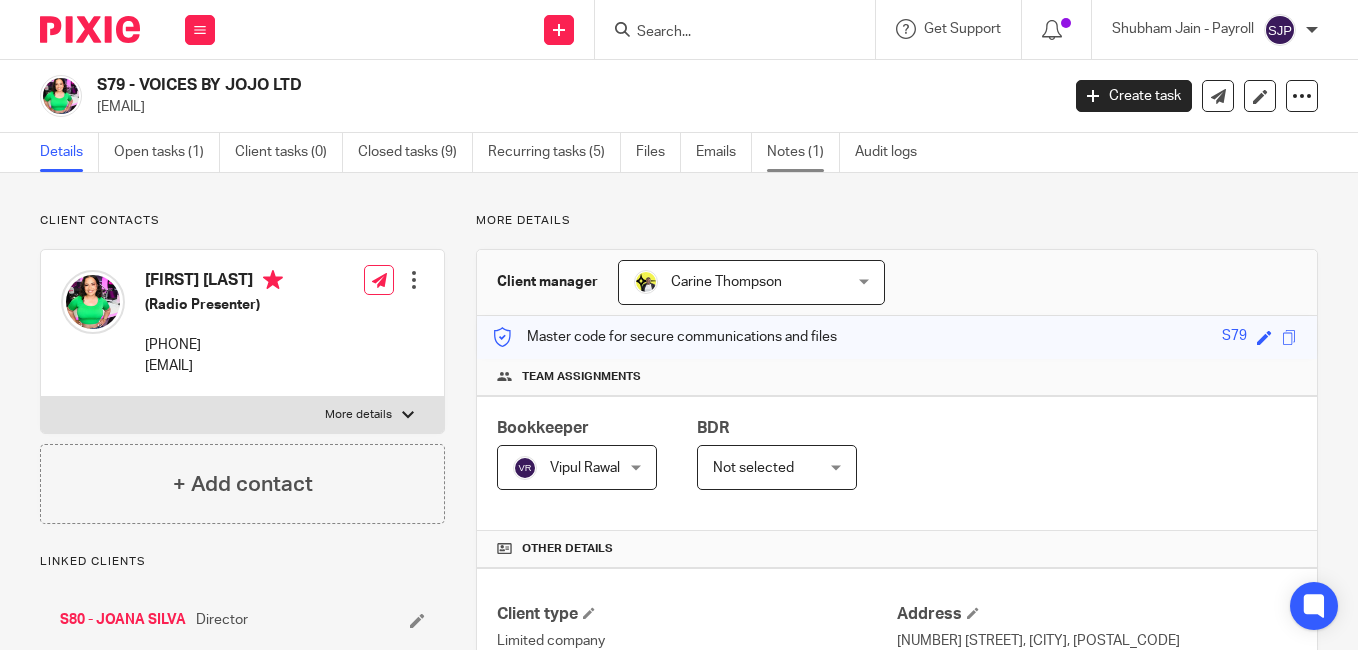 click on "Notes (1)" at bounding box center [803, 152] 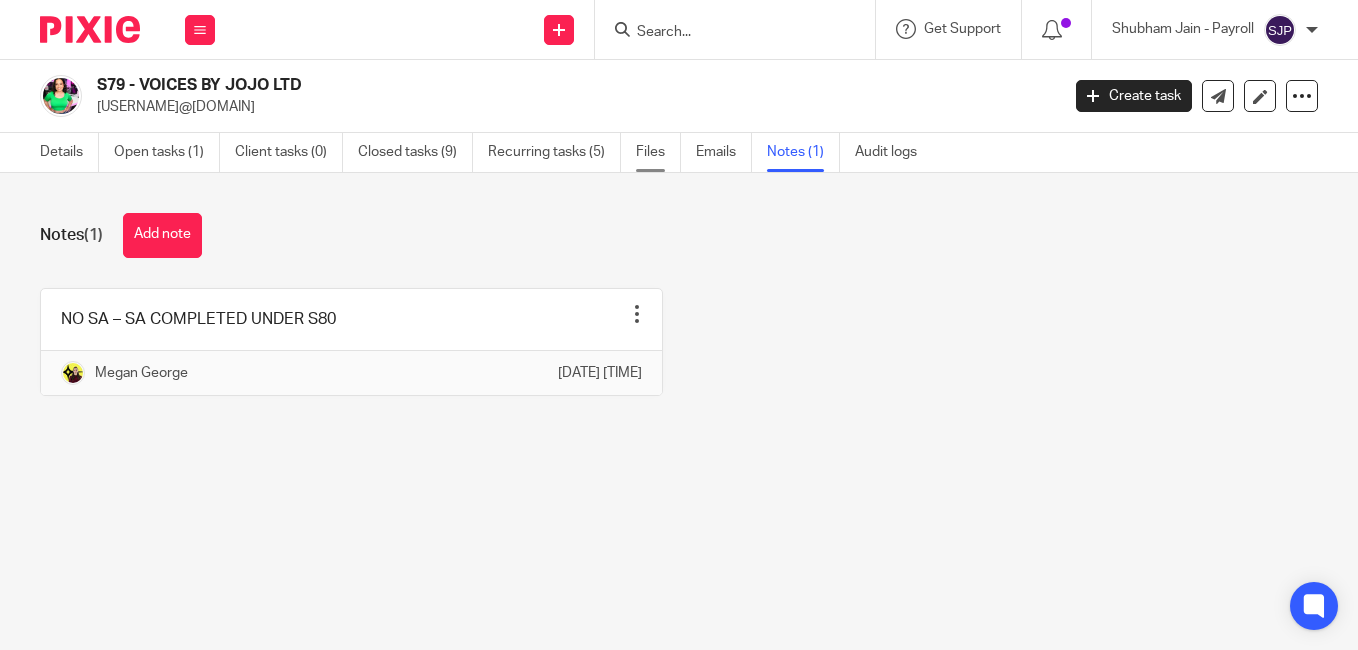 scroll, scrollTop: 0, scrollLeft: 0, axis: both 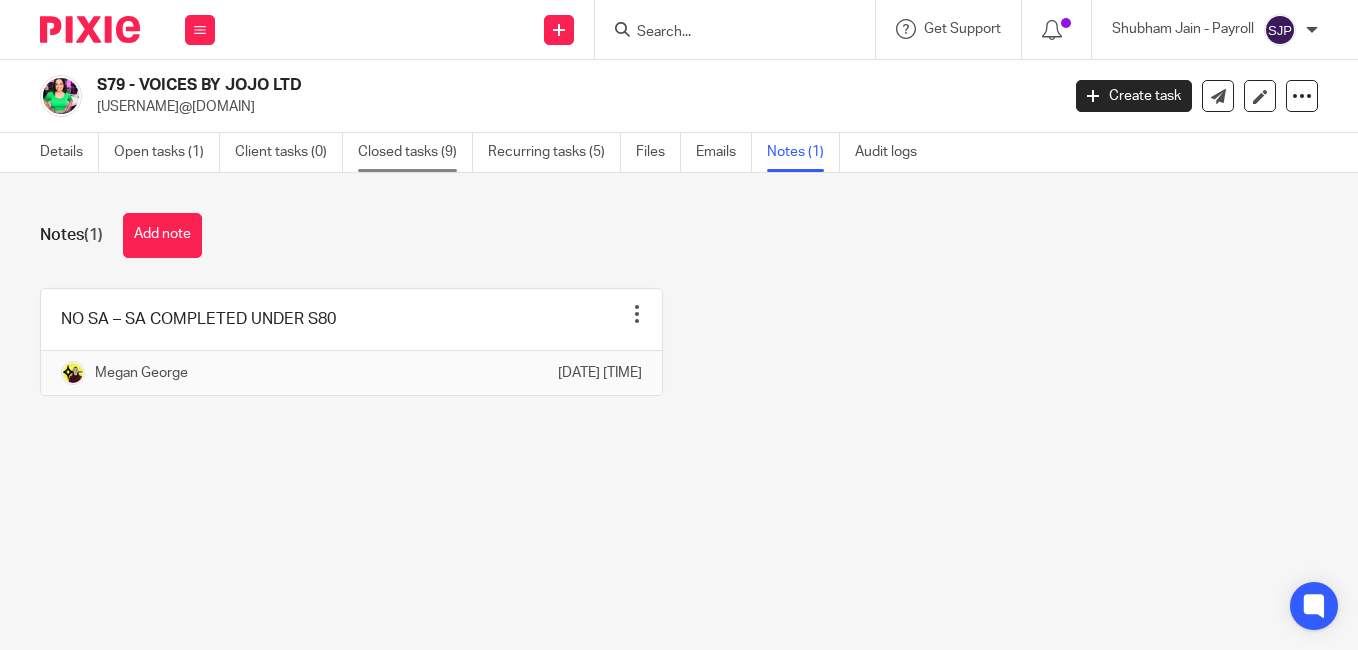 click on "Closed tasks (9)" at bounding box center [415, 152] 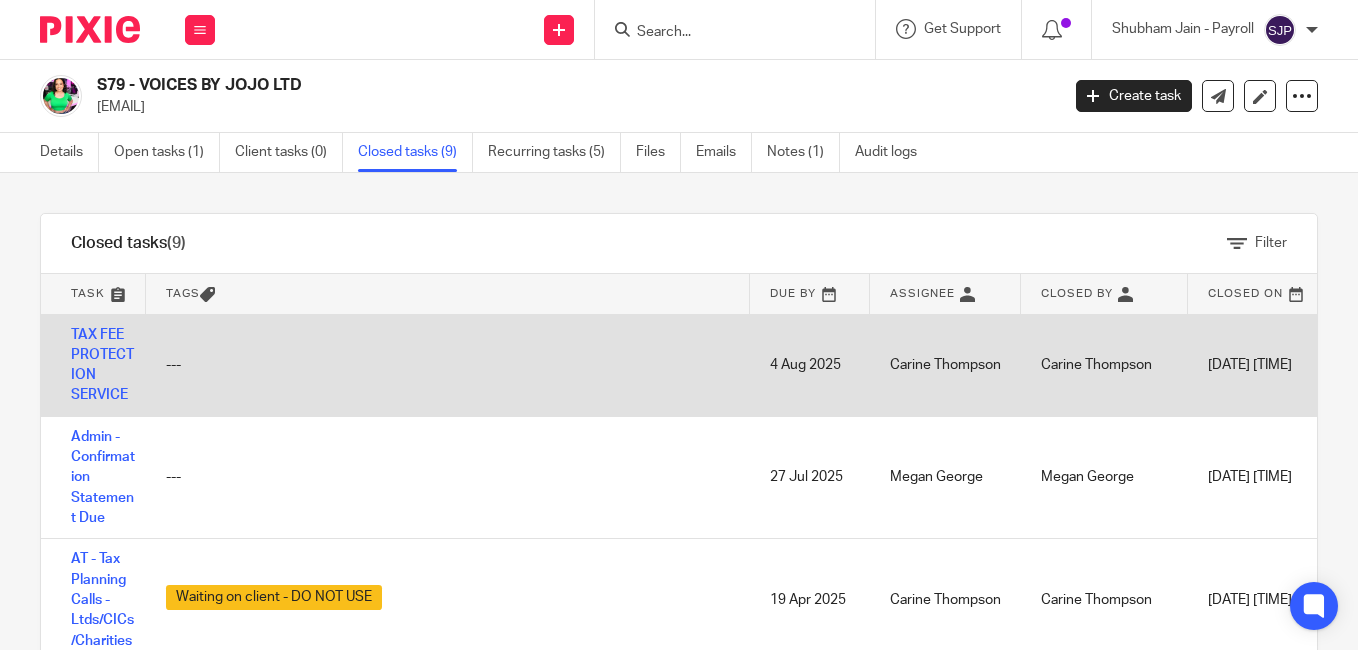 scroll, scrollTop: 0, scrollLeft: 0, axis: both 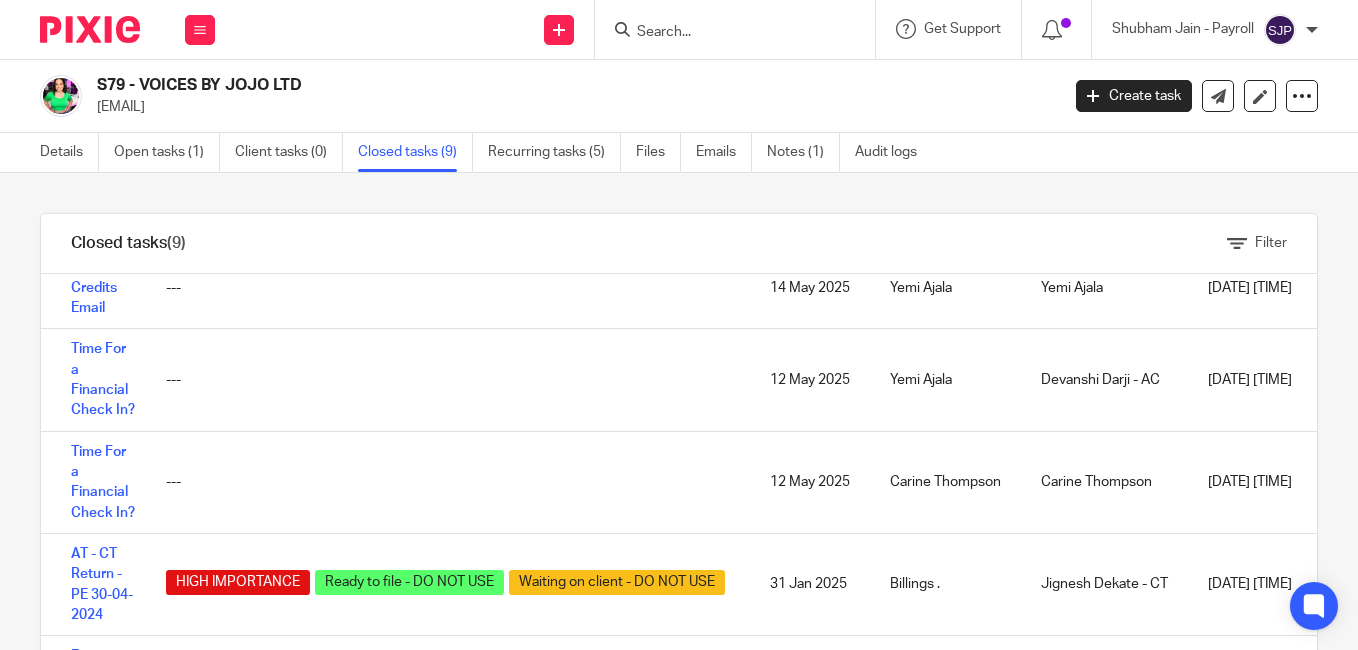 click at bounding box center [725, 33] 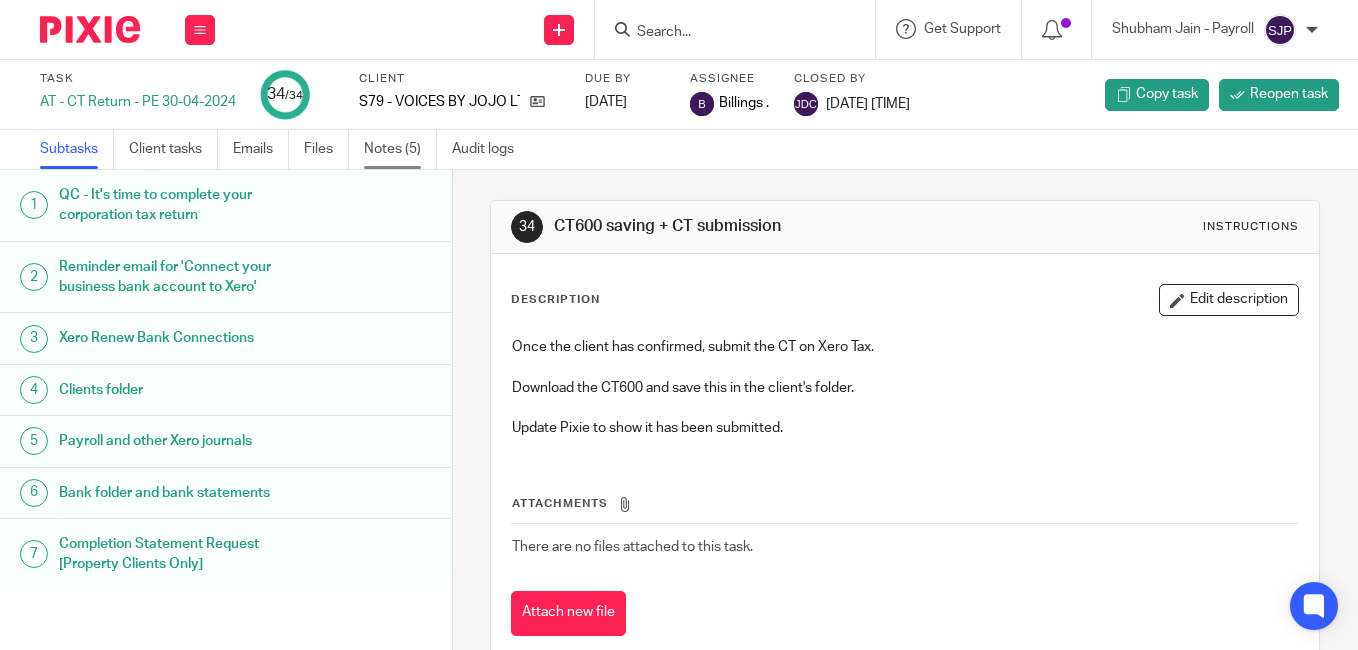 scroll, scrollTop: 0, scrollLeft: 0, axis: both 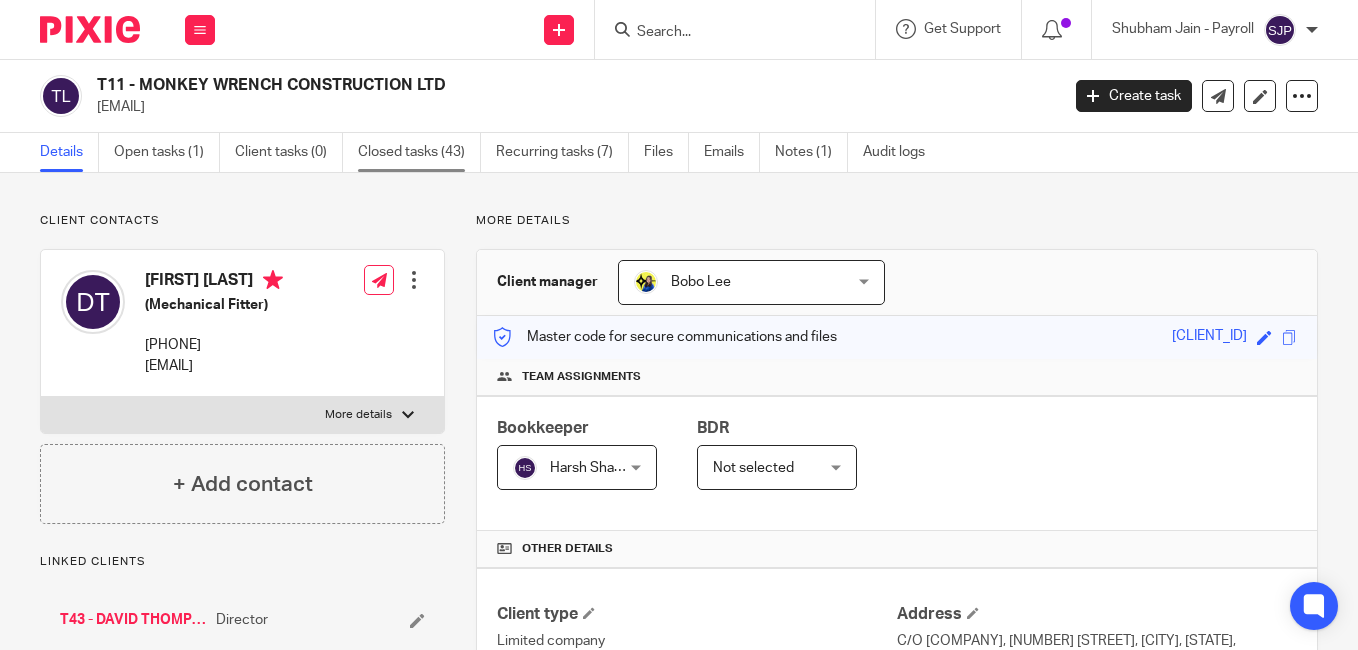 click on "Closed tasks (43)" at bounding box center [419, 152] 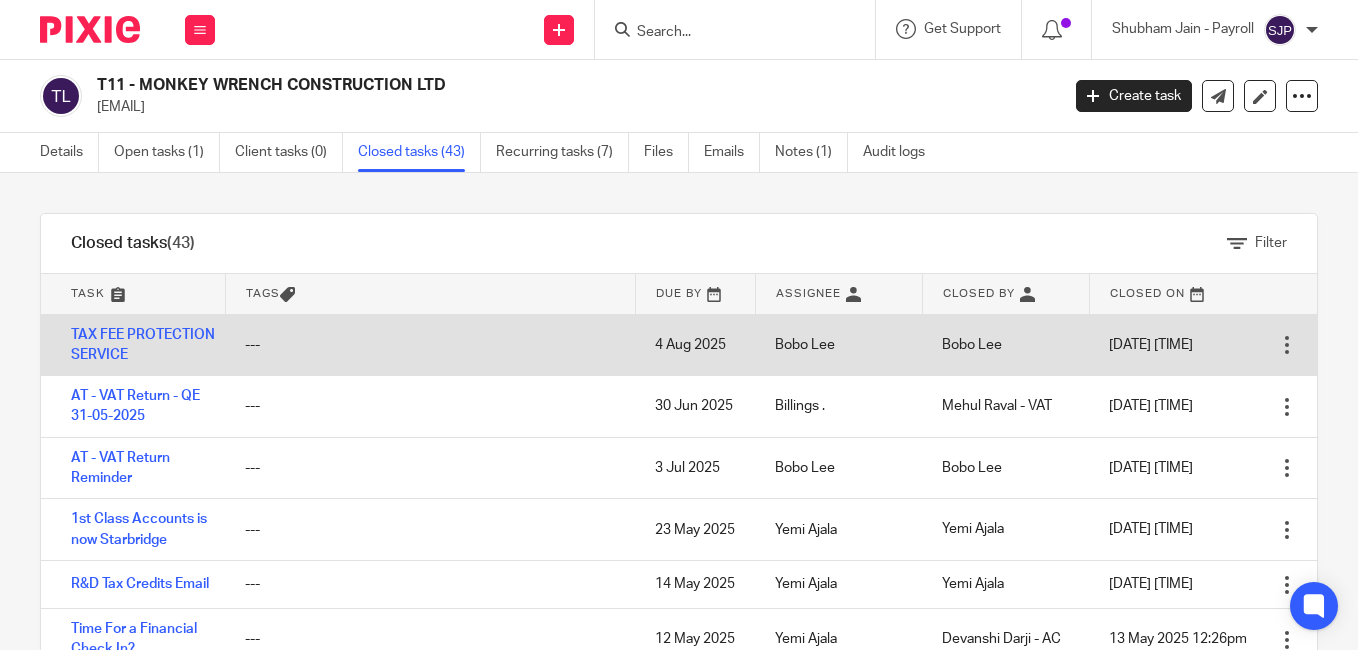 scroll, scrollTop: 0, scrollLeft: 0, axis: both 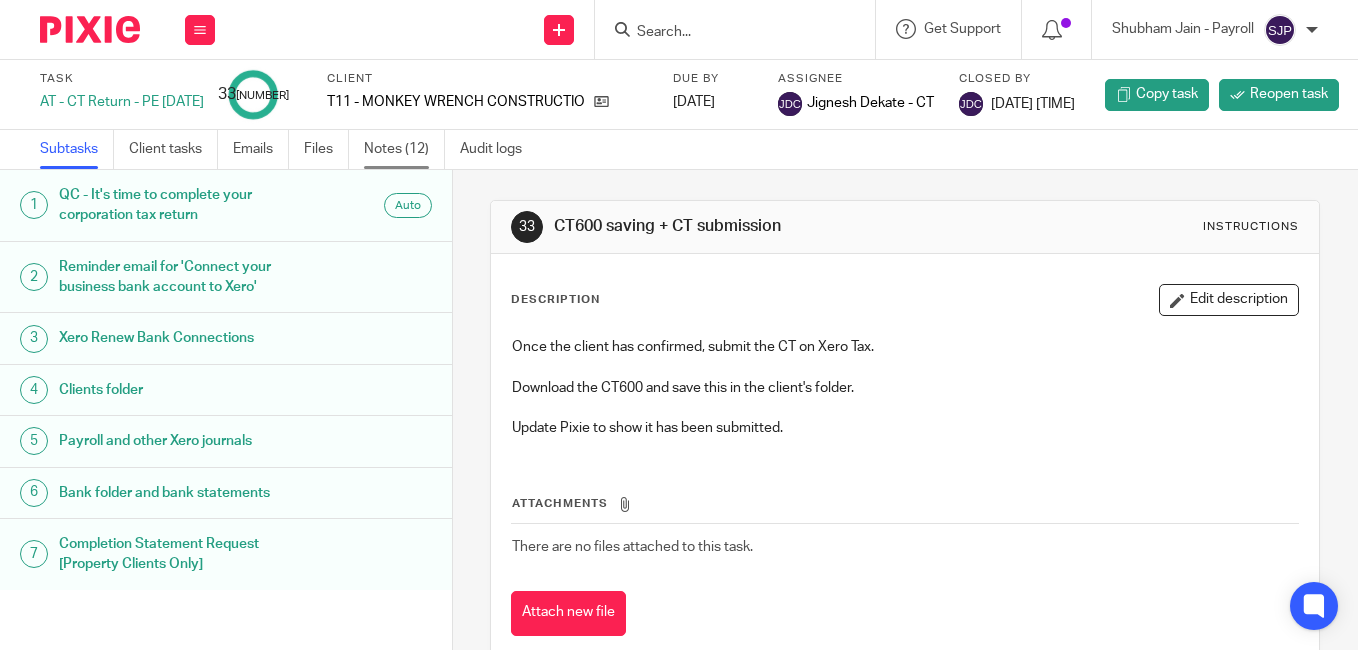 click on "Notes (12)" at bounding box center (404, 149) 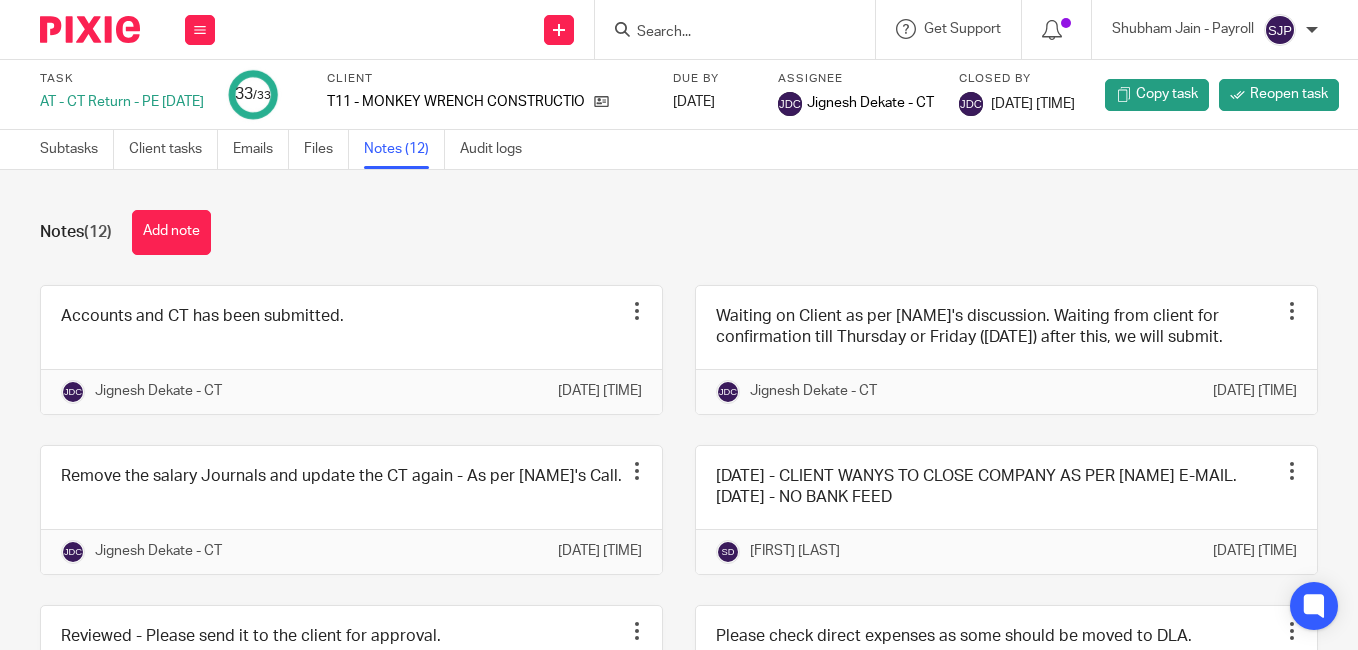 scroll, scrollTop: 0, scrollLeft: 0, axis: both 